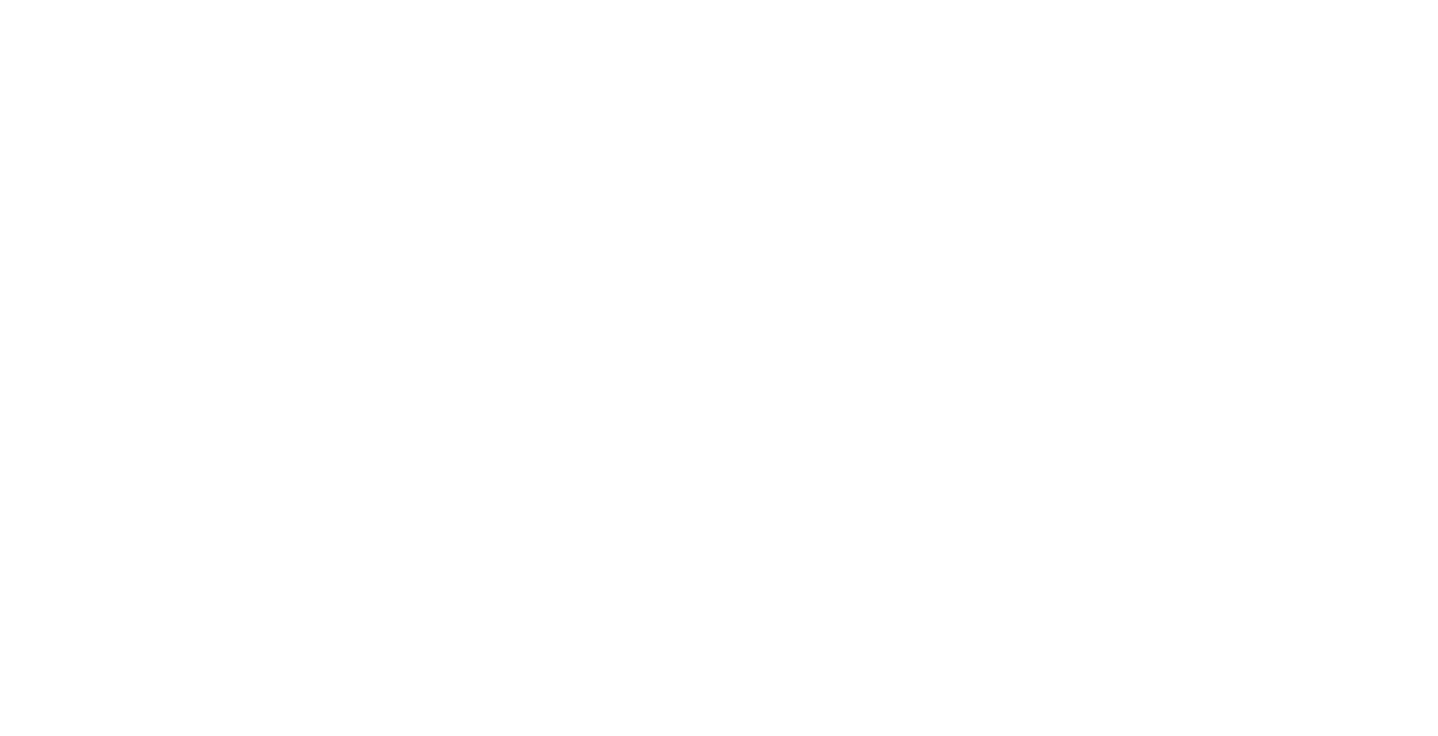 scroll, scrollTop: 0, scrollLeft: 0, axis: both 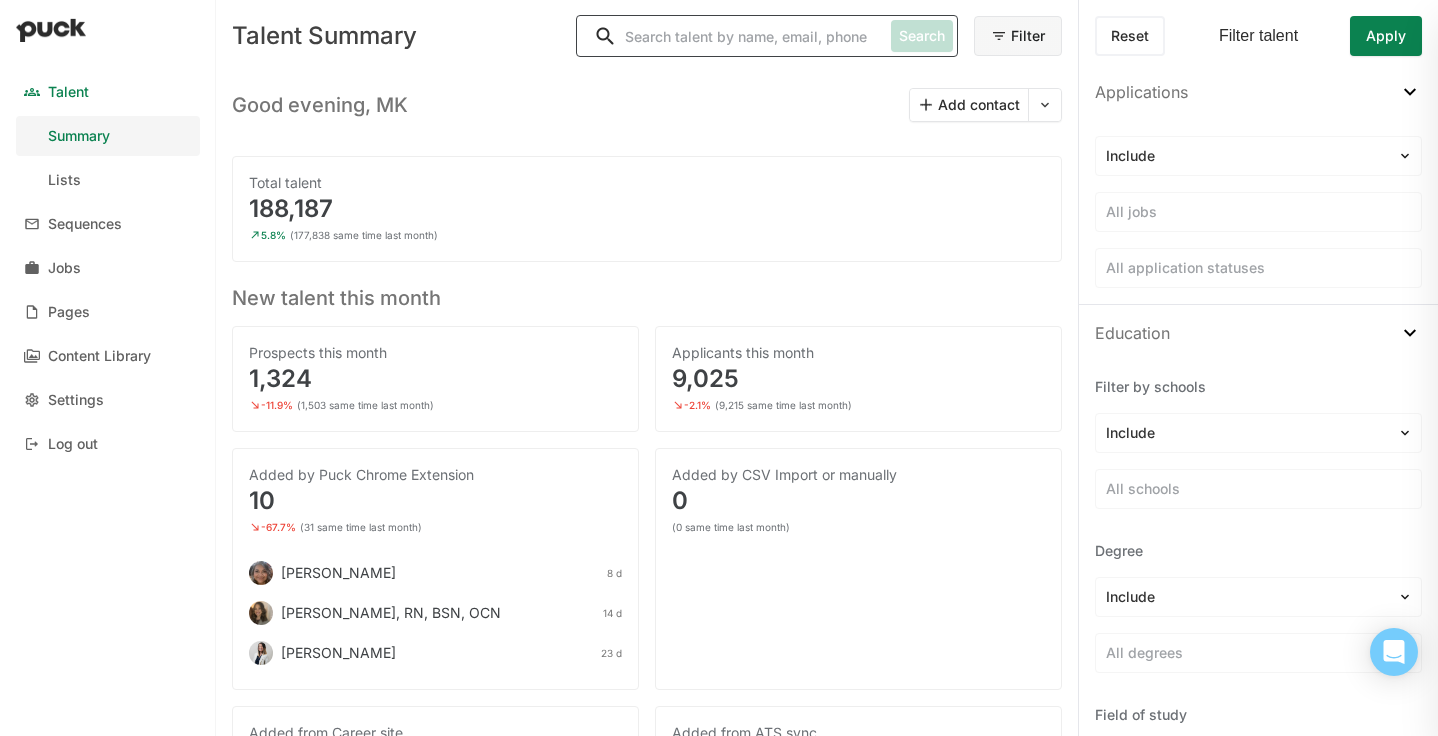 click at bounding box center (730, 36) 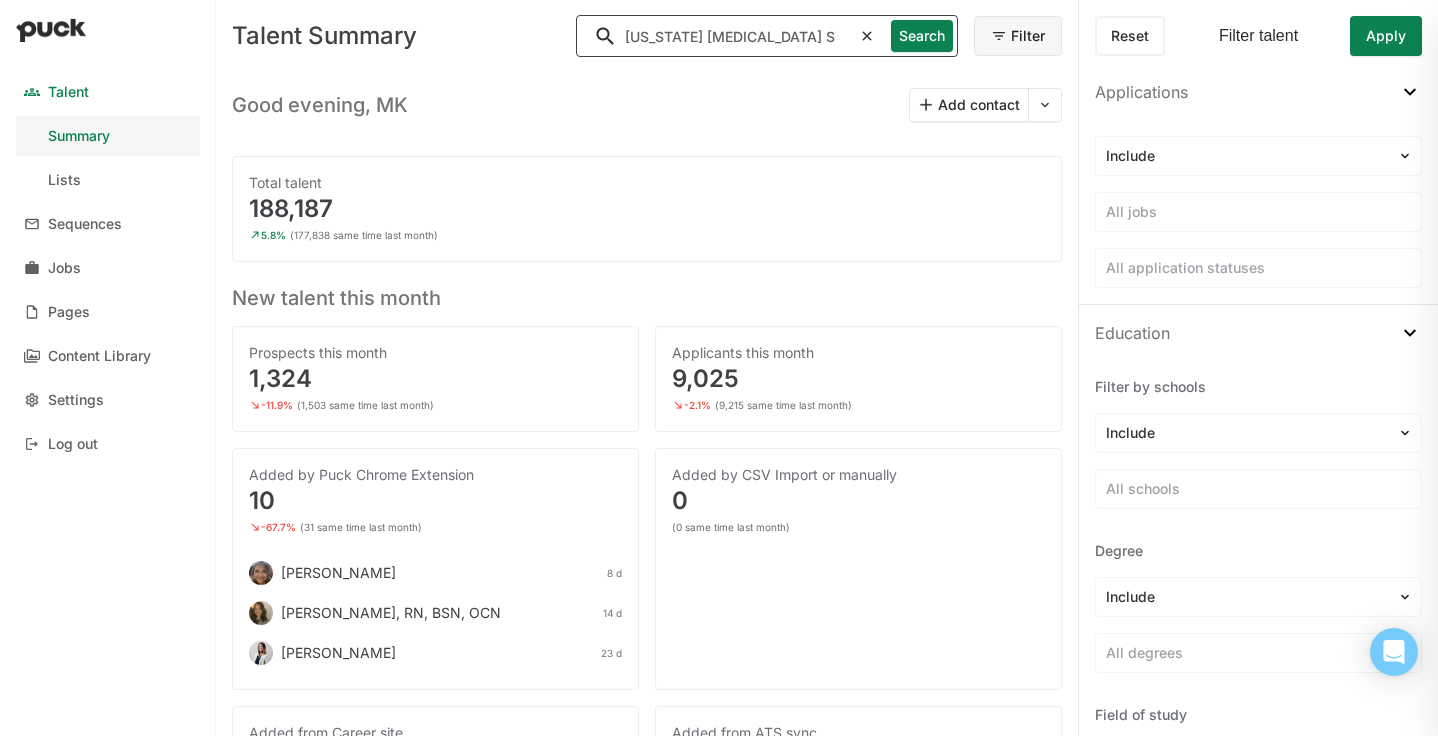 scroll, scrollTop: 0, scrollLeft: 139, axis: horizontal 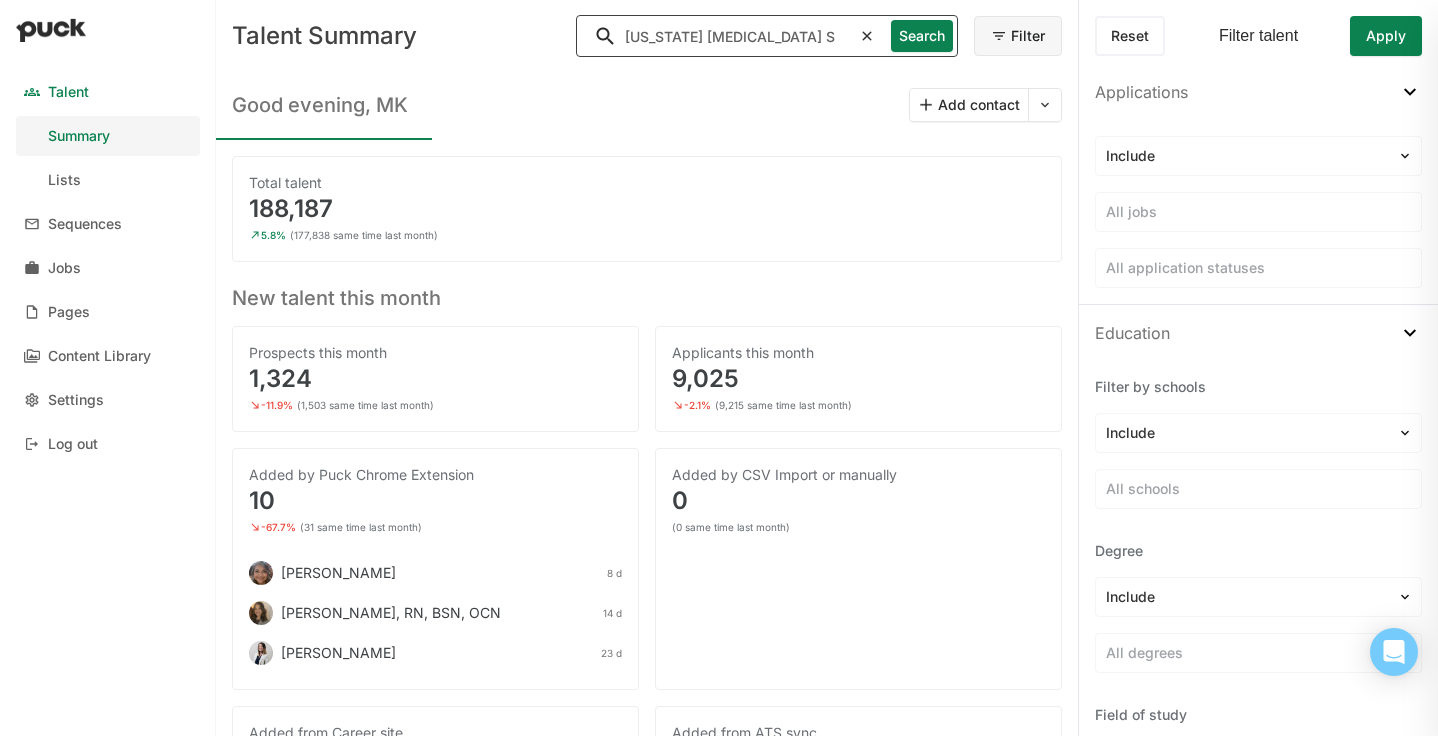 click on "Search" at bounding box center [922, 36] 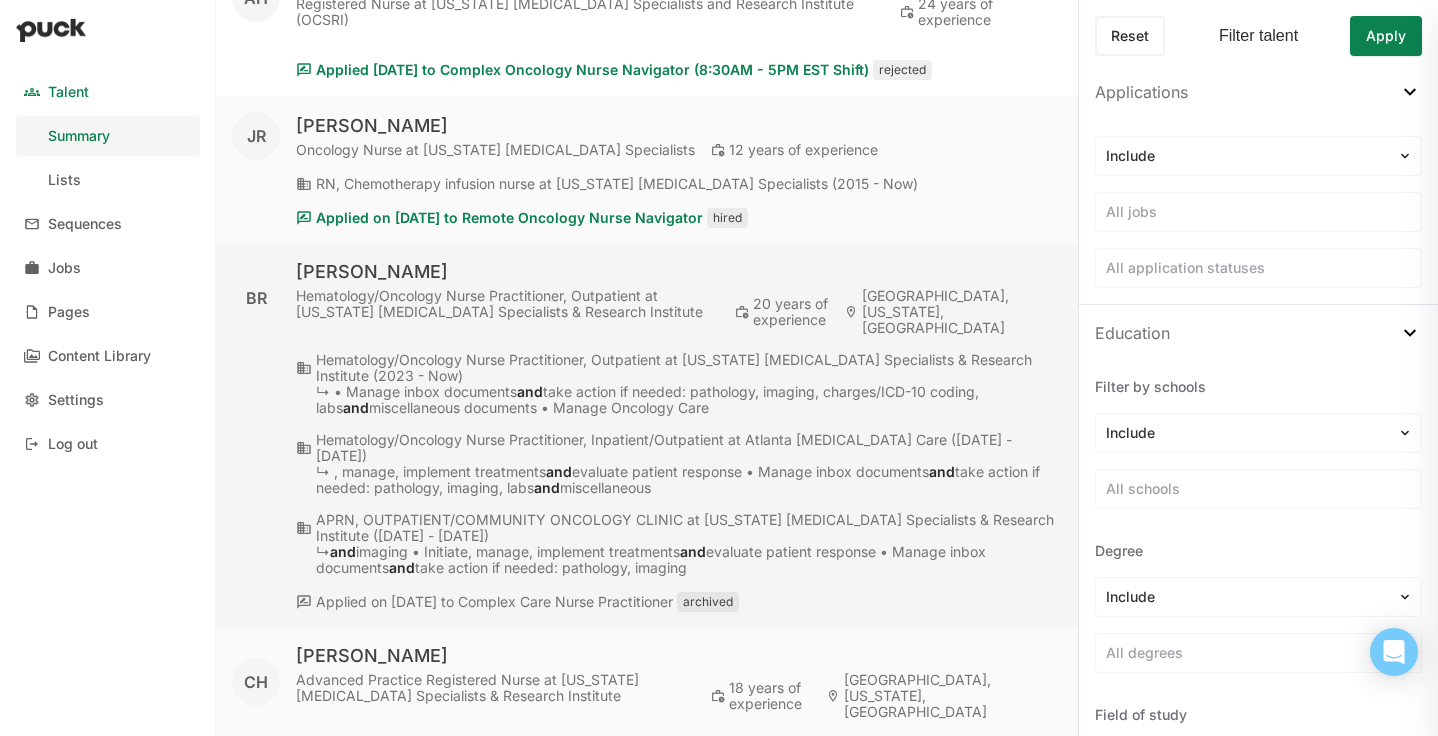 scroll, scrollTop: 1490, scrollLeft: 0, axis: vertical 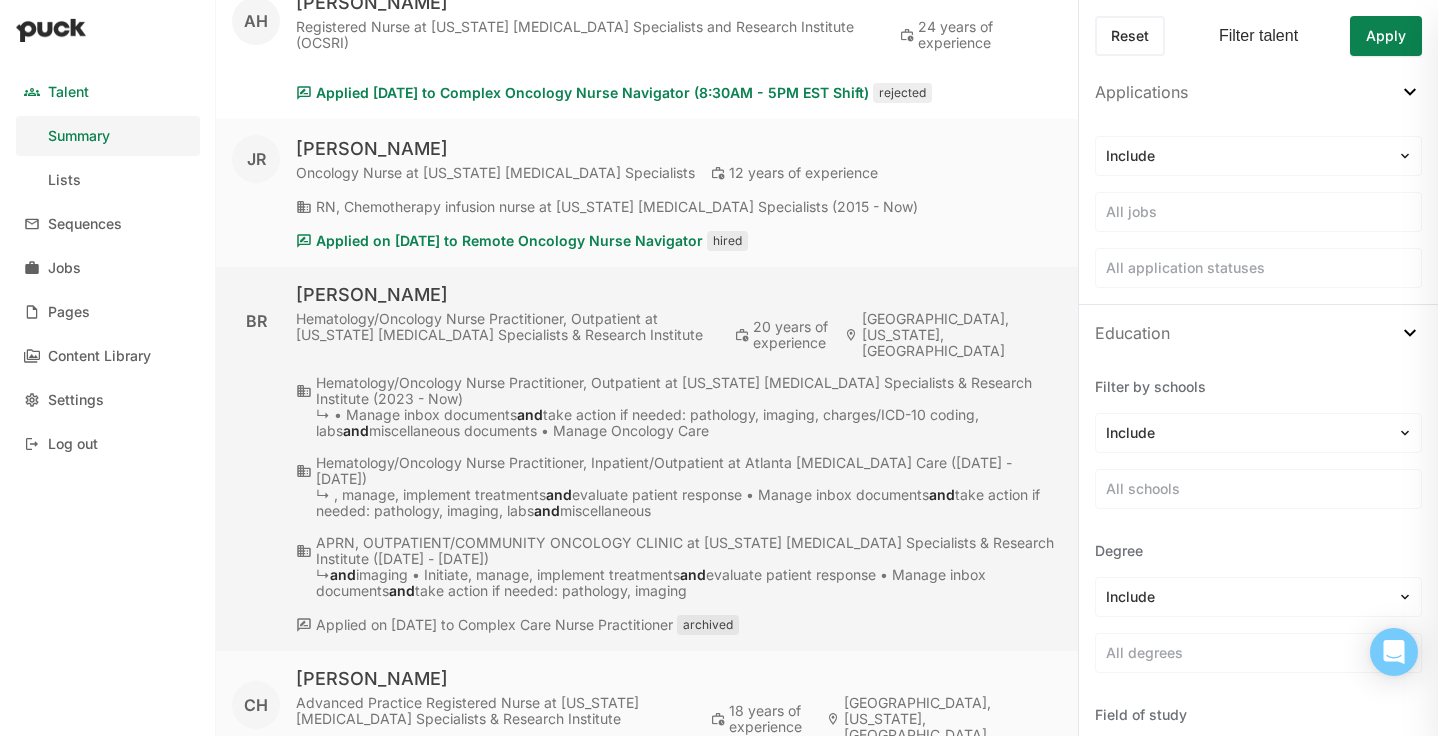 click on "[PERSON_NAME]" at bounding box center [679, 295] 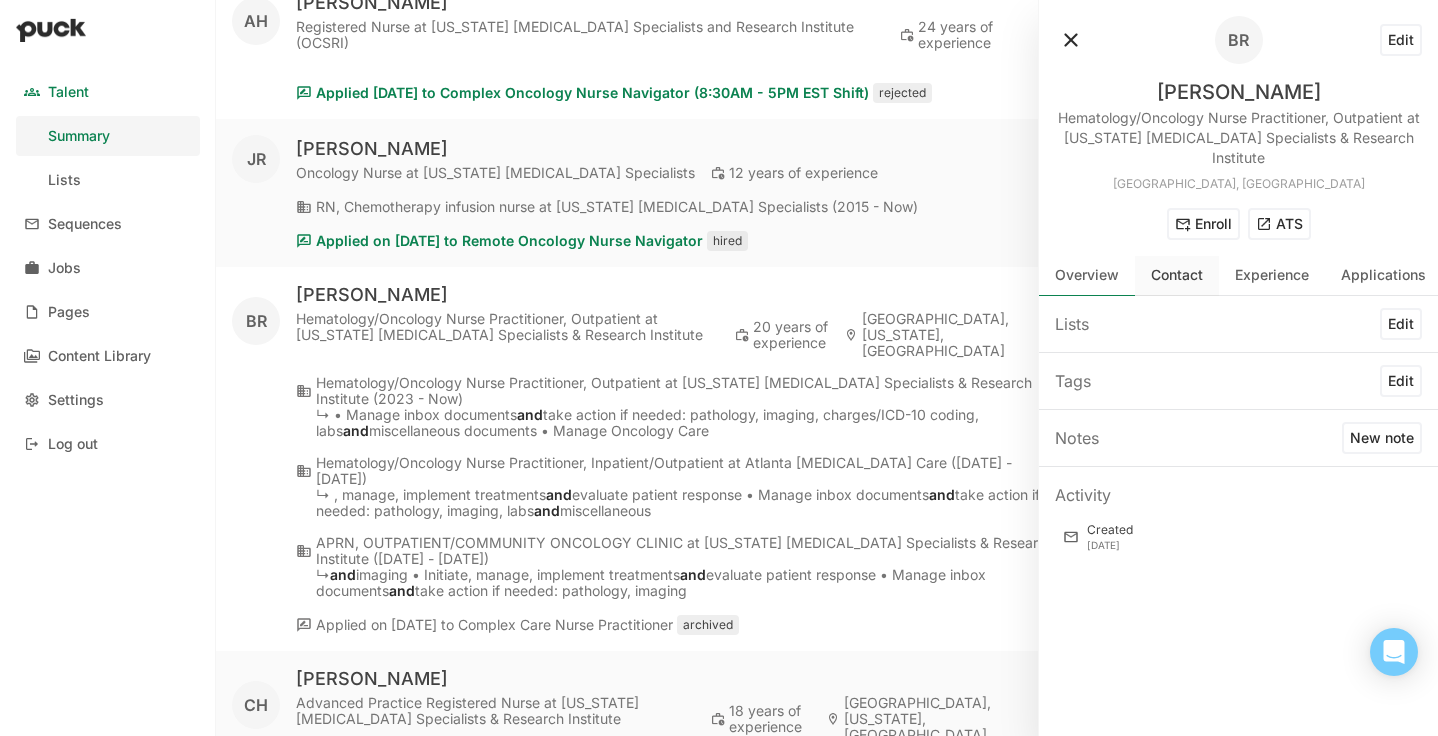 click on "Contact" at bounding box center [1177, 276] 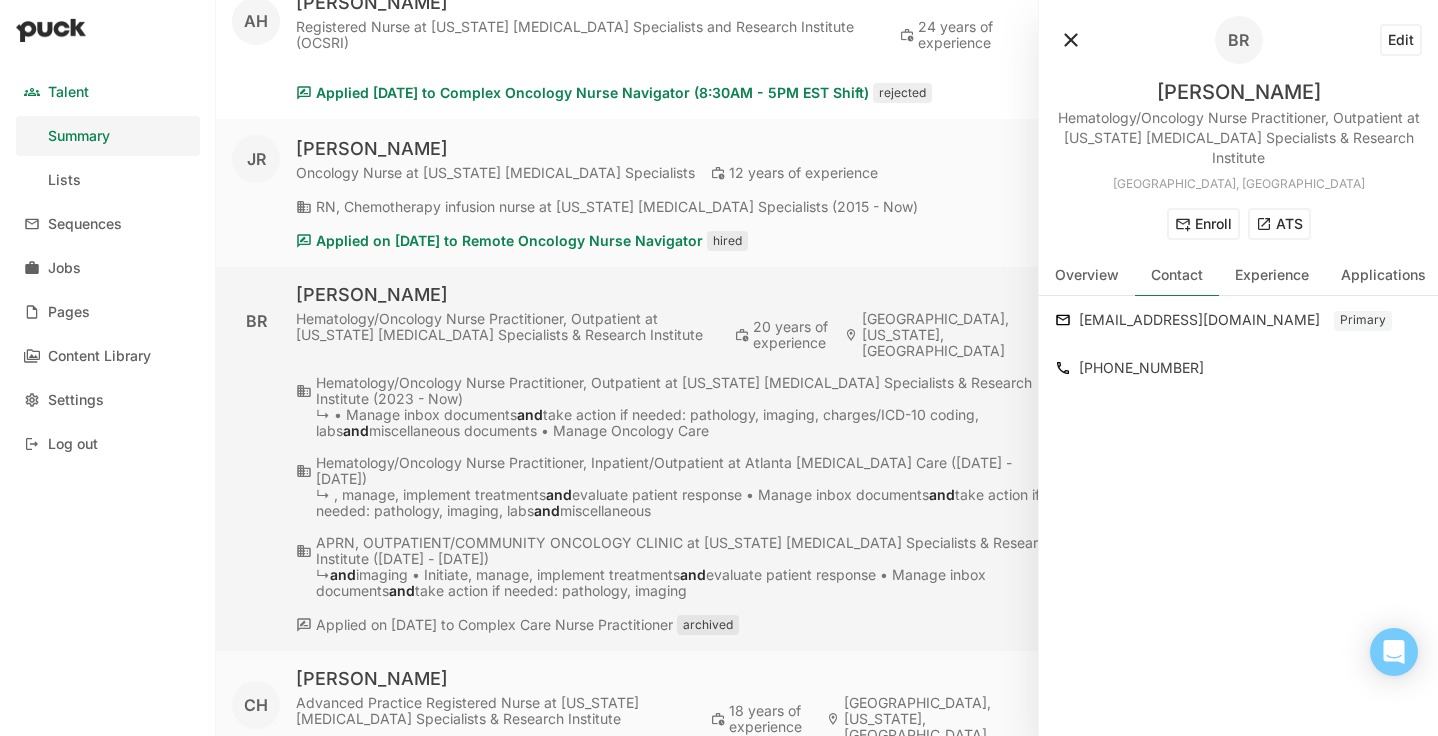 click on "Applied on [DATE] to Complex Care Nurse Practitioner archived" at bounding box center [679, 625] 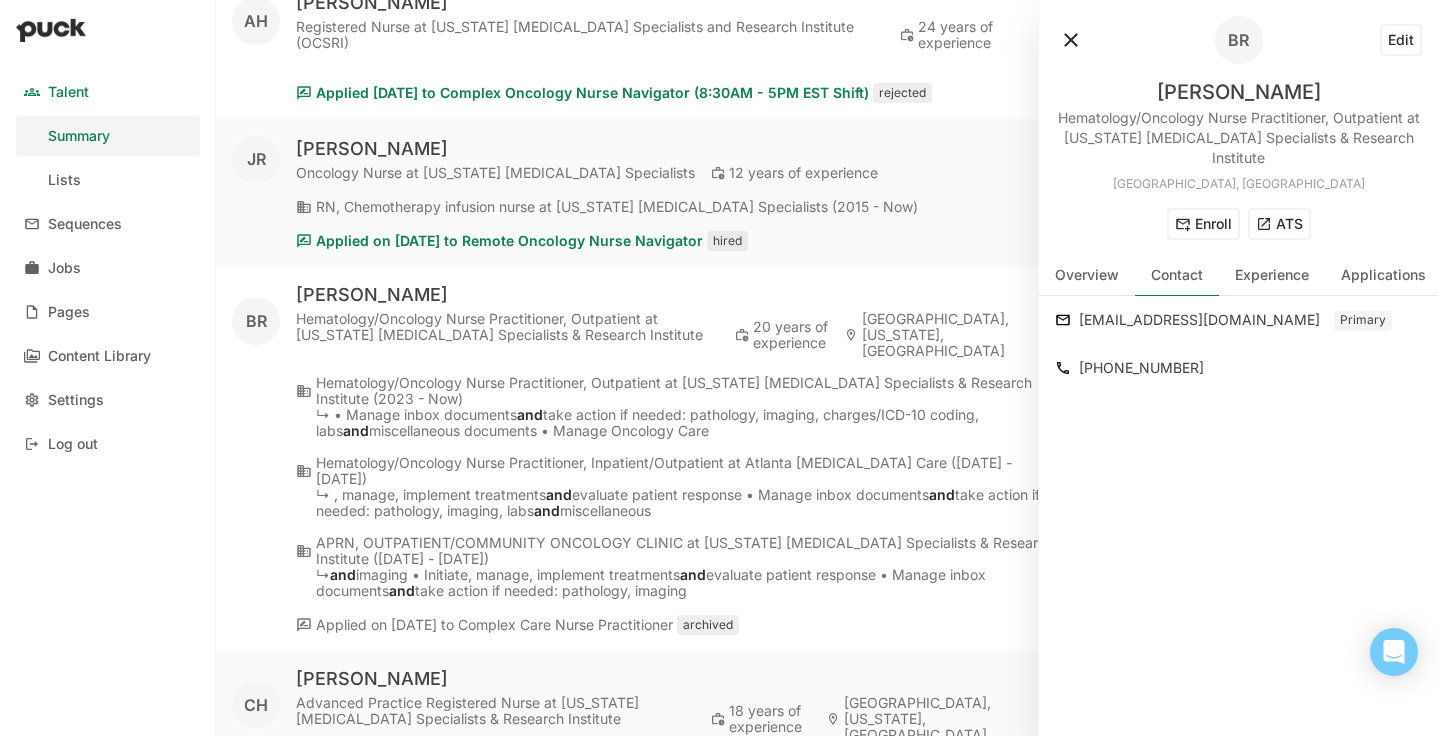 click at bounding box center [1071, 40] 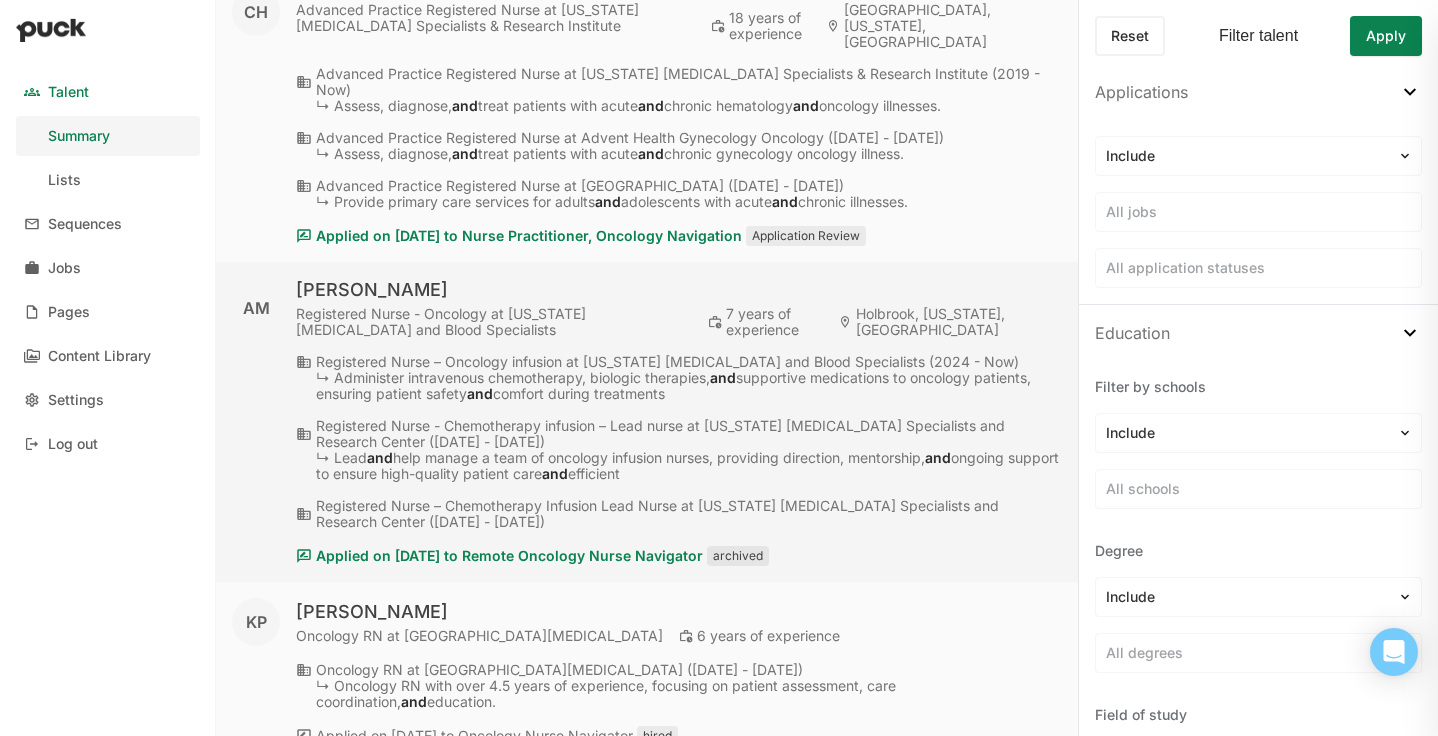 scroll, scrollTop: 2186, scrollLeft: 0, axis: vertical 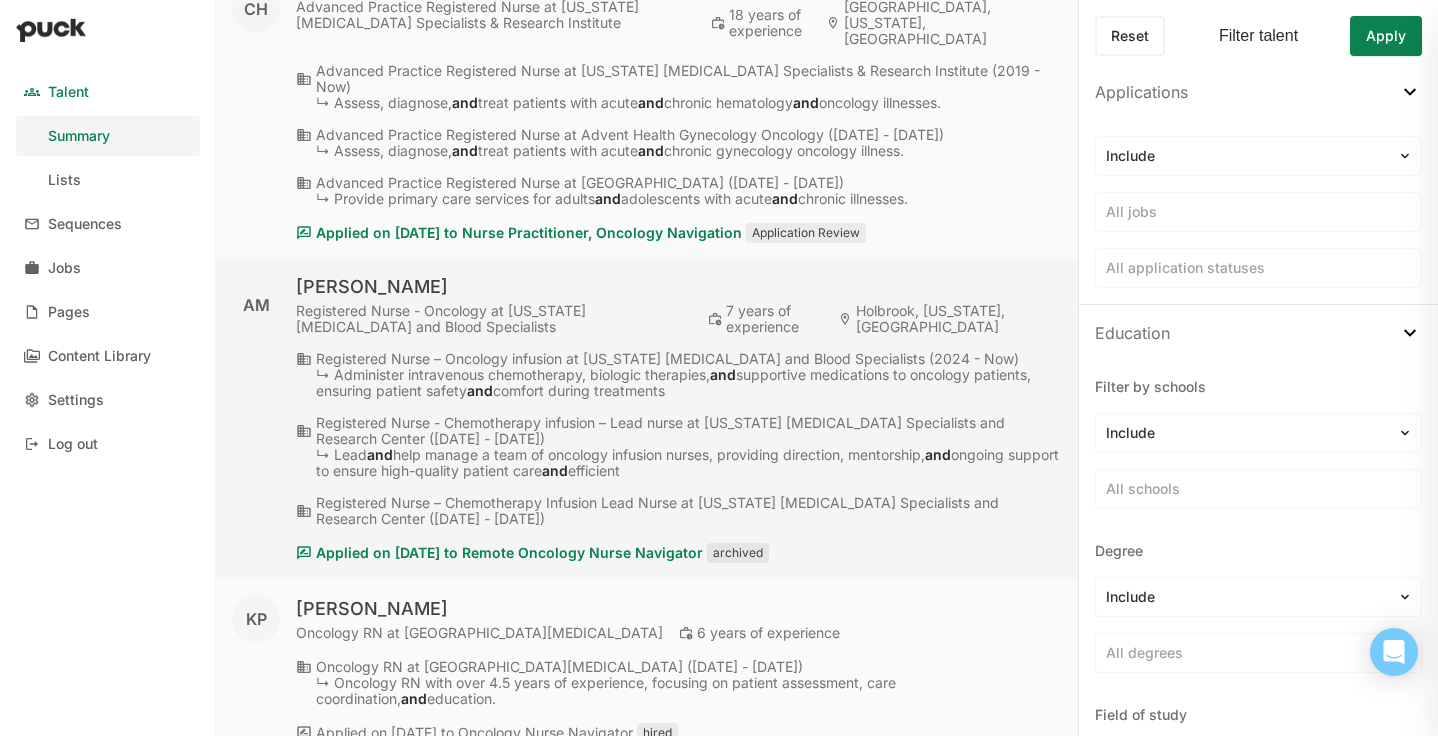 click on "AM [PERSON_NAME] Registered Nurse - Oncology at [US_STATE] [MEDICAL_DATA] and Blood Specialists 7 years of experience [GEOGRAPHIC_DATA], [US_STATE], [GEOGRAPHIC_DATA] Registered Nurse – Oncology infusion at [US_STATE] [MEDICAL_DATA] and Blood Specialists (2024 - Now) ↳ Administer intravenous chemotherapy, biologic therapies,  and  supportive medications to oncology patients, ensuring patient safety  and  comfort during treatments Registered Nurse - Chemotherapy infusion – Lead nurse at [US_STATE] [MEDICAL_DATA] Specialists and Research Center ([DATE] - [DATE]) ↳ Lead  and  help manage a team of oncology infusion nurses, providing direction, mentorship,  and  ongoing support to ensure high-quality patient care  and  efficient Registered Nurse – Chemotherapy Infusion Lead Nurse at [US_STATE] [MEDICAL_DATA] Specialists and Research Center ([DATE] - [DATE]) Applied on [DATE] to Remote Oncology Nurse Navigator archived" at bounding box center (647, 419) 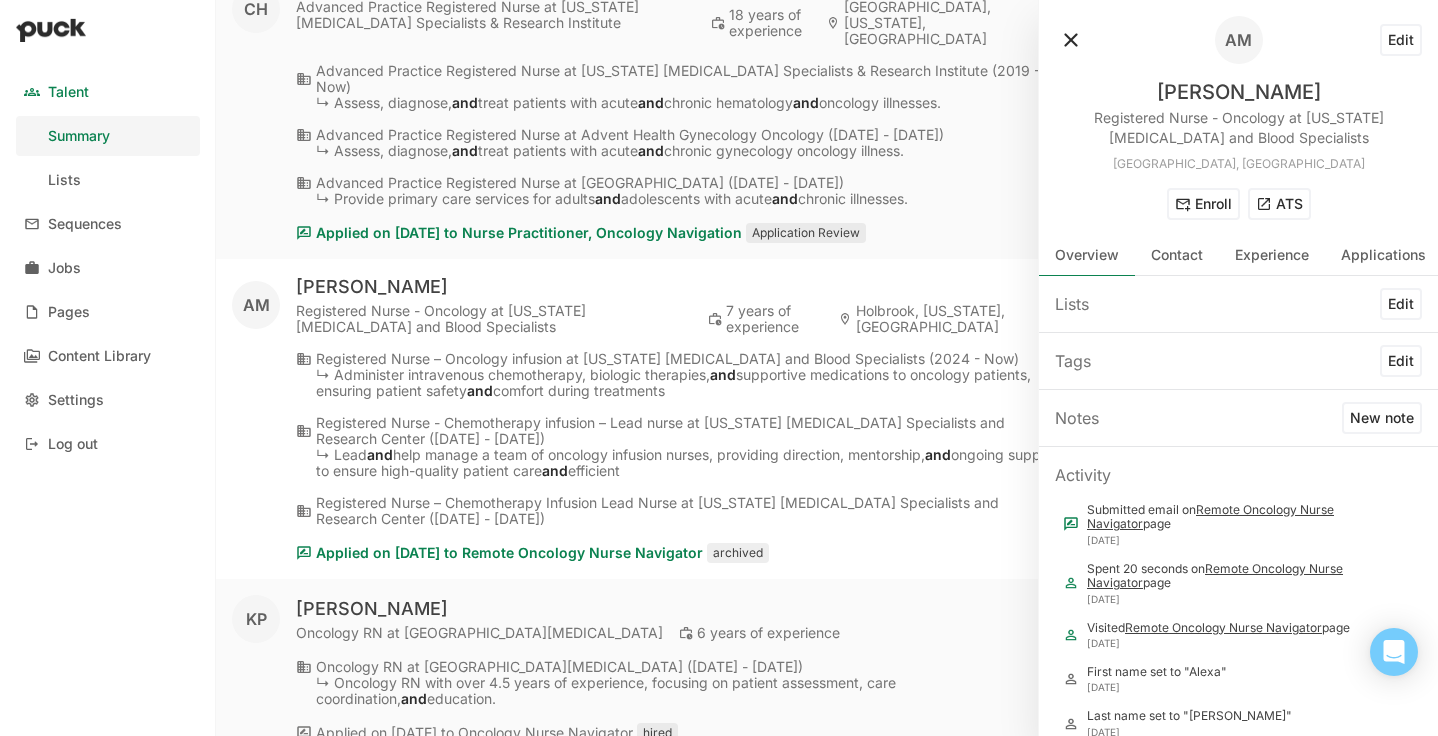 click on "ATS" at bounding box center (1279, 204) 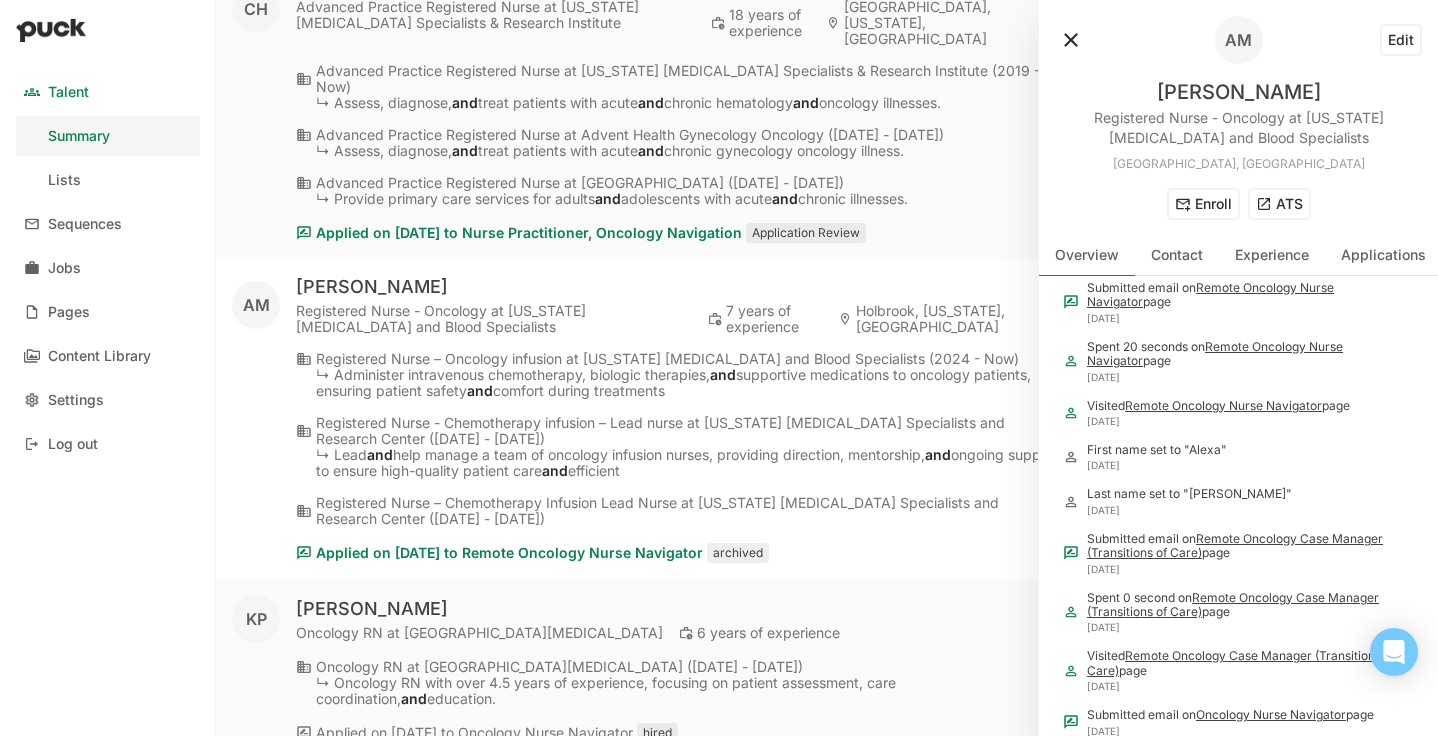 scroll, scrollTop: 222, scrollLeft: 0, axis: vertical 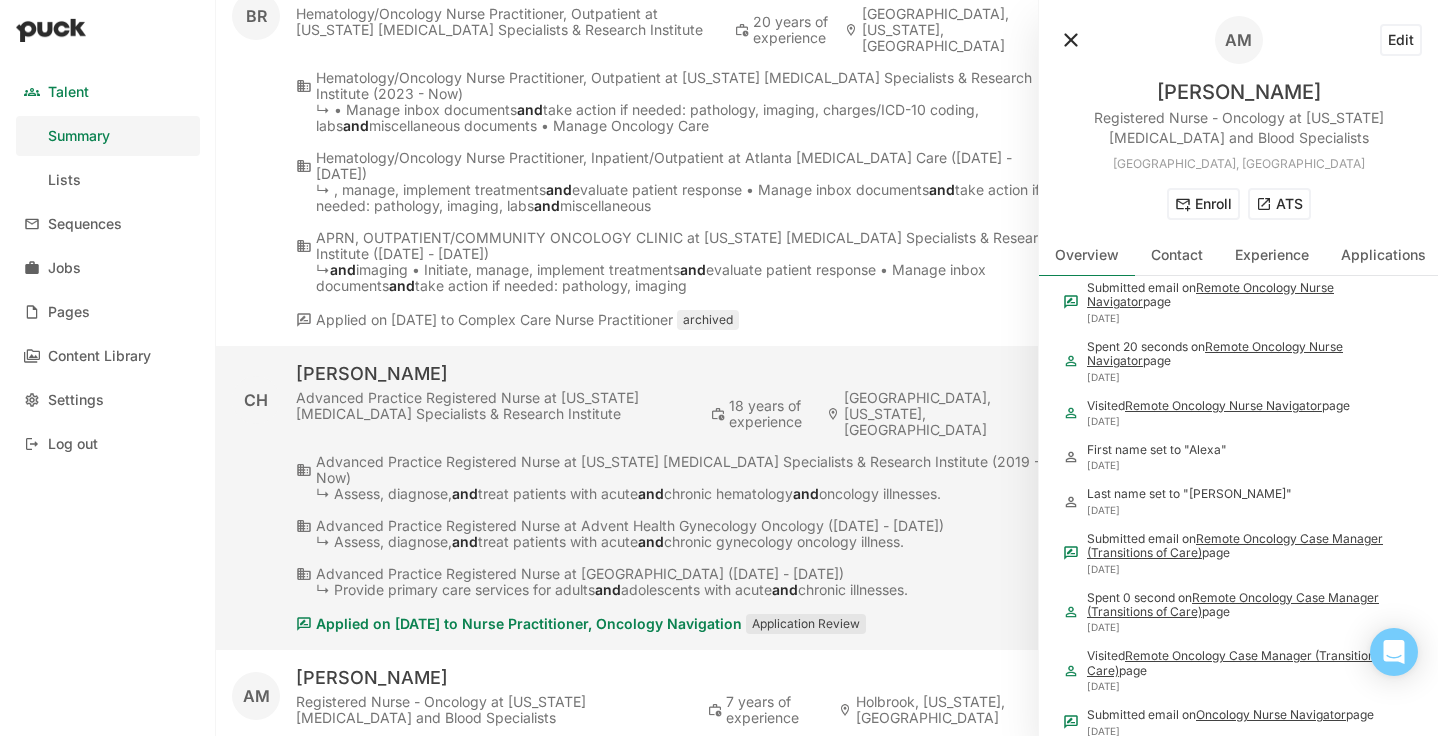 click on "[PERSON_NAME]" at bounding box center (679, 374) 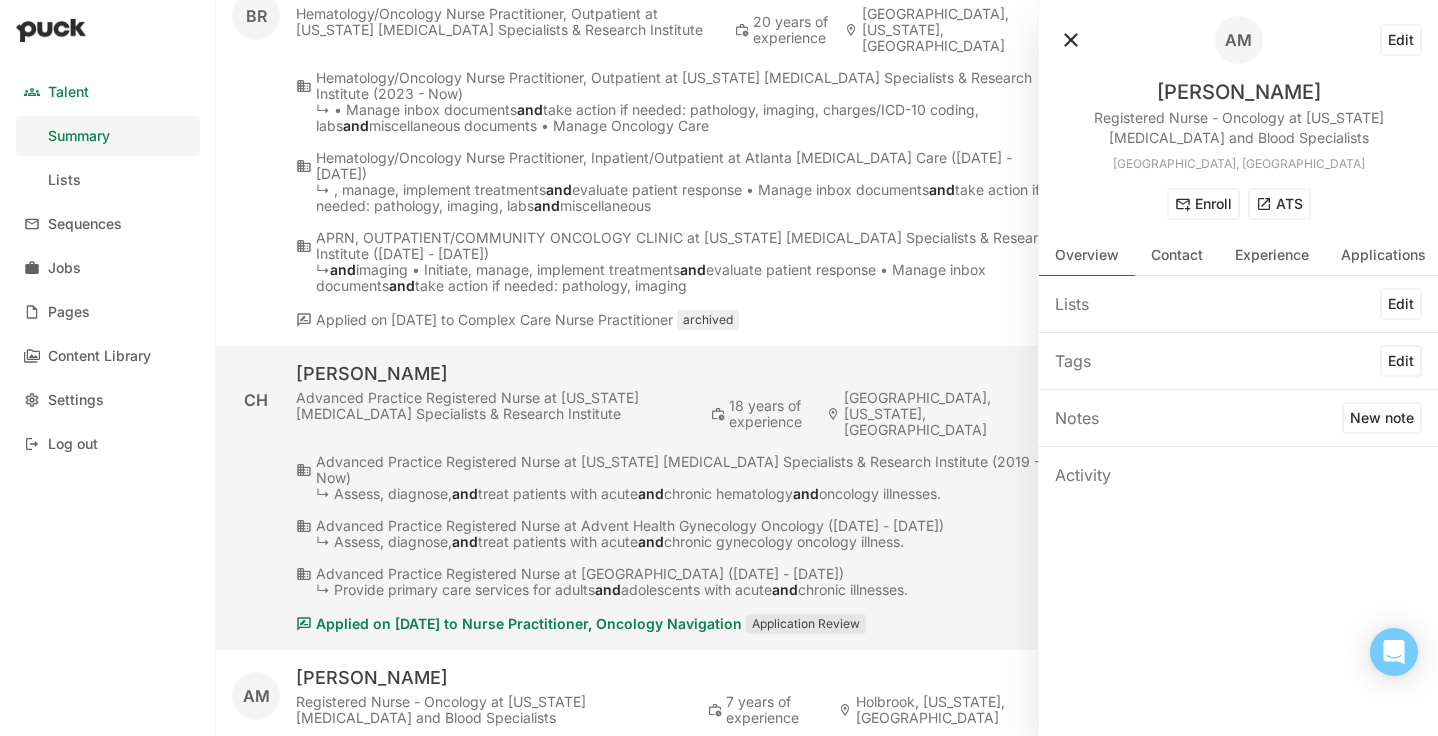 scroll, scrollTop: 0, scrollLeft: 0, axis: both 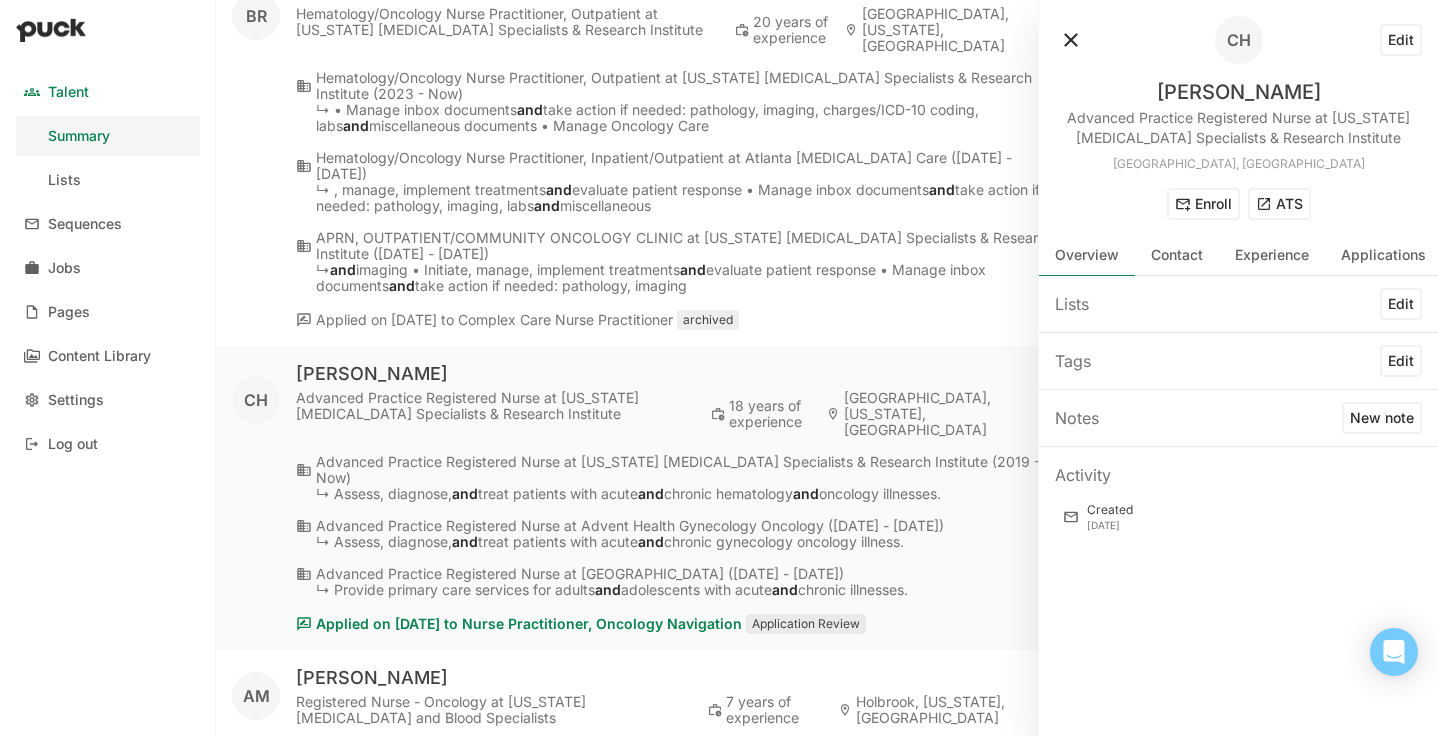 click on "ATS" at bounding box center [1279, 204] 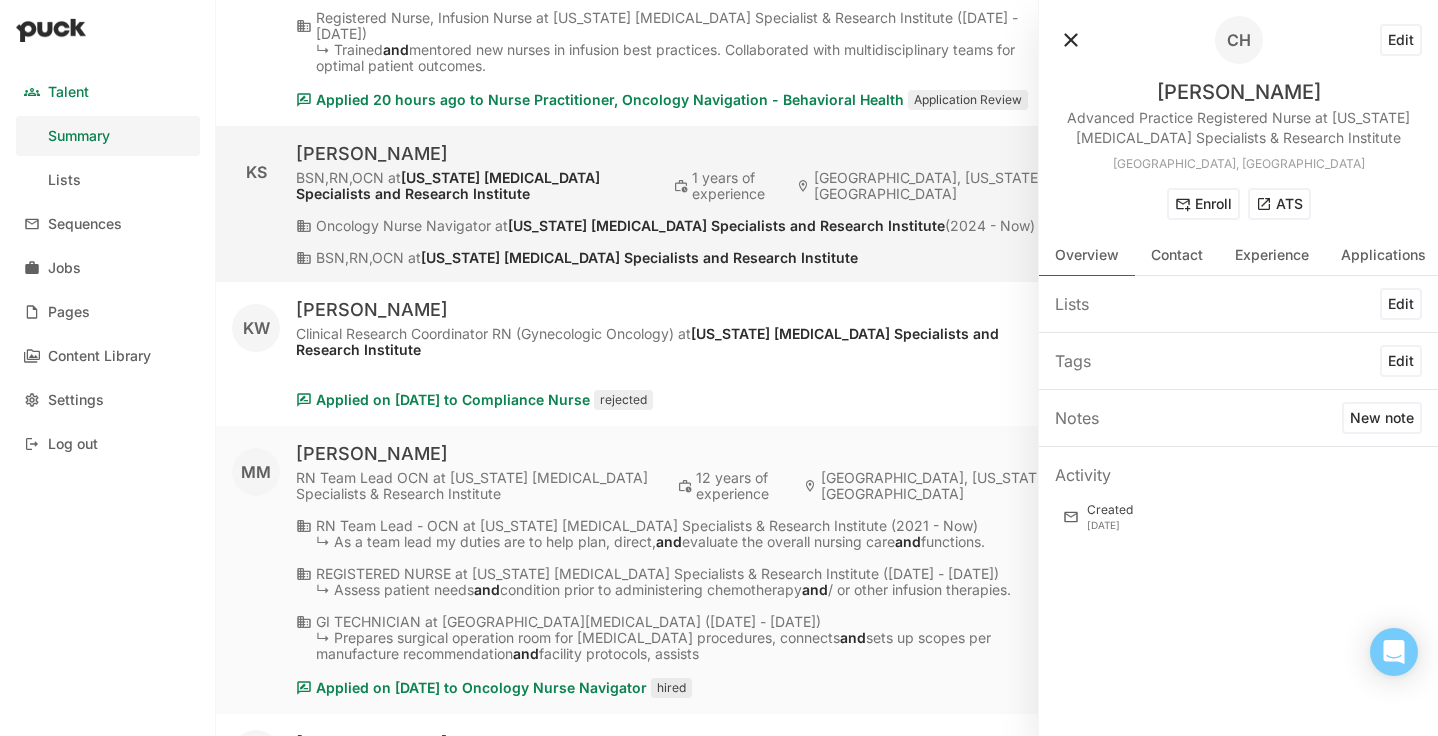 scroll, scrollTop: 0, scrollLeft: 0, axis: both 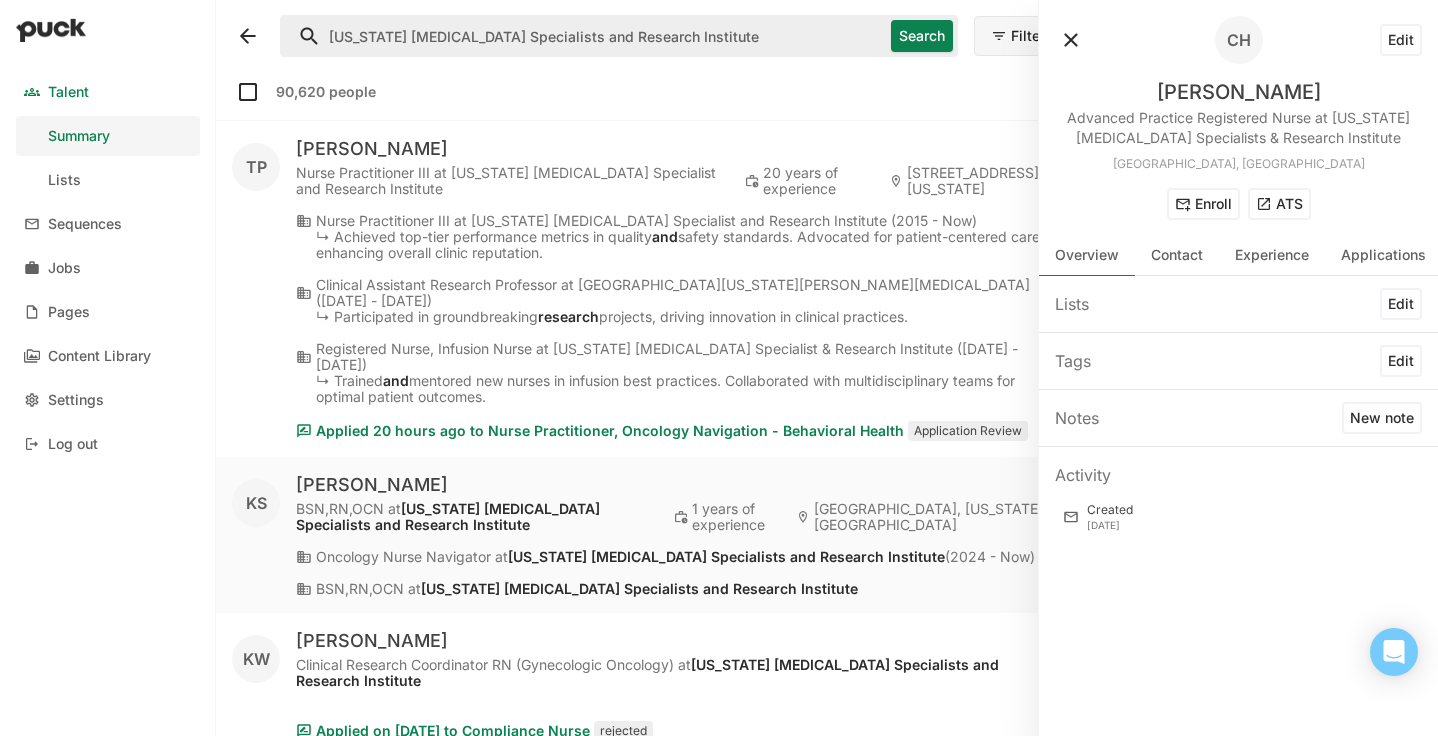 click at bounding box center (1071, 40) 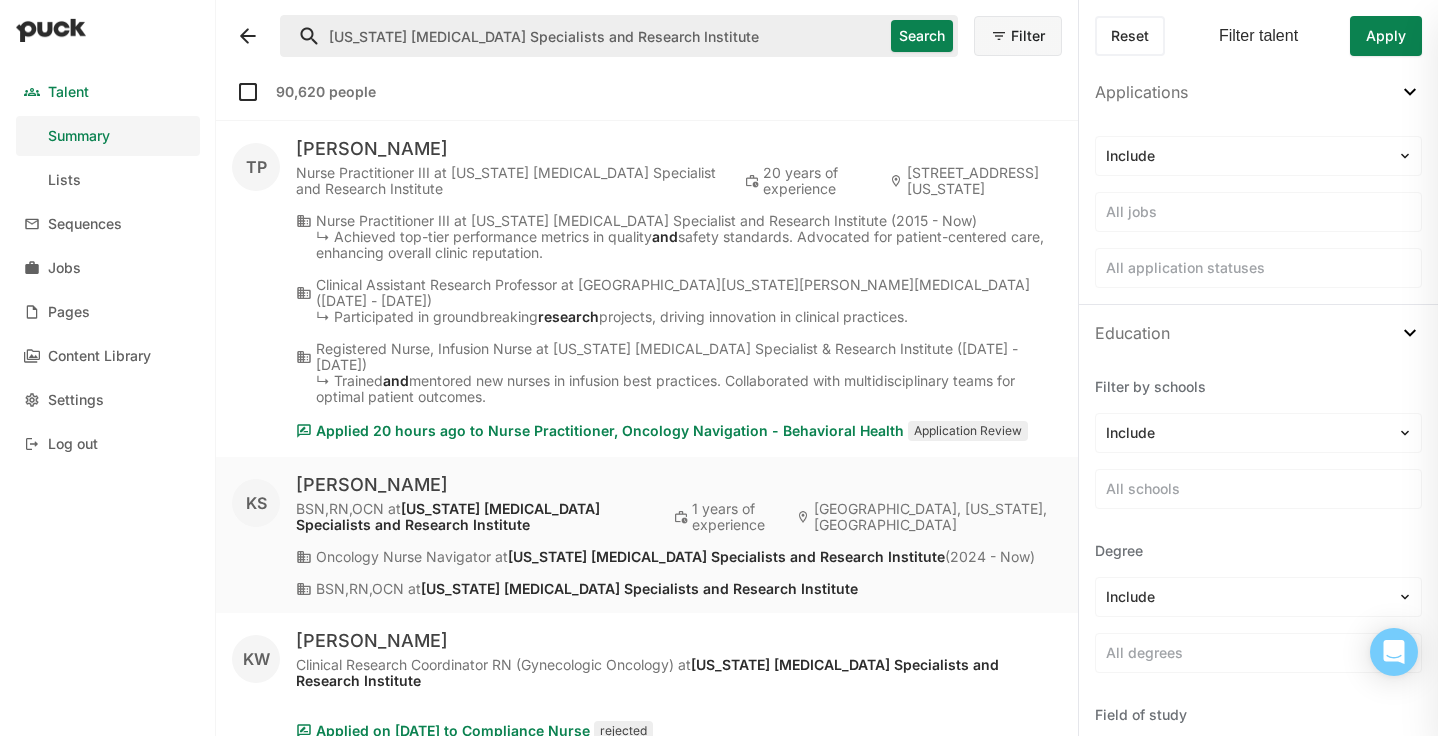 click on "[US_STATE] [MEDICAL_DATA] Specialists and Research Institute" at bounding box center (582, 36) 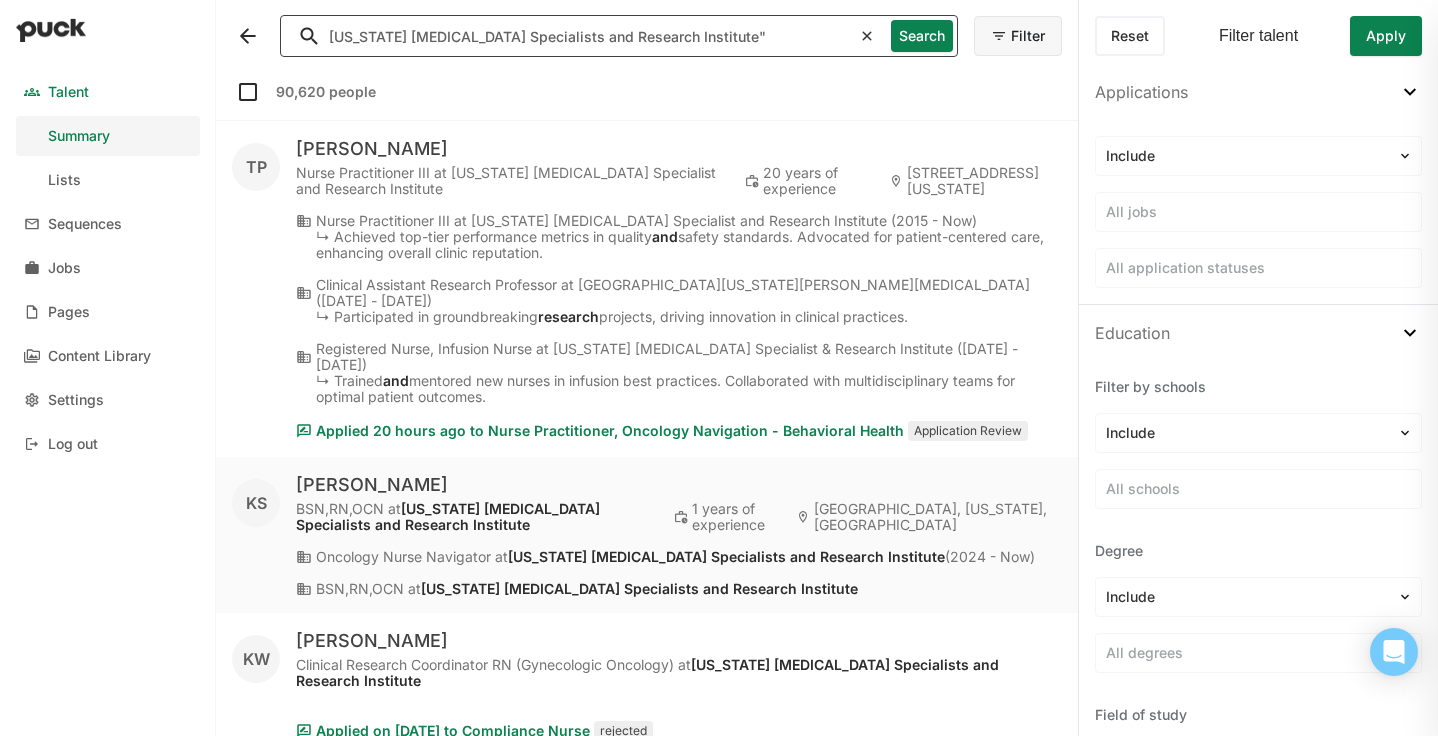click on "[US_STATE] [MEDICAL_DATA] Specialists and Research Institute"" at bounding box center (566, 36) 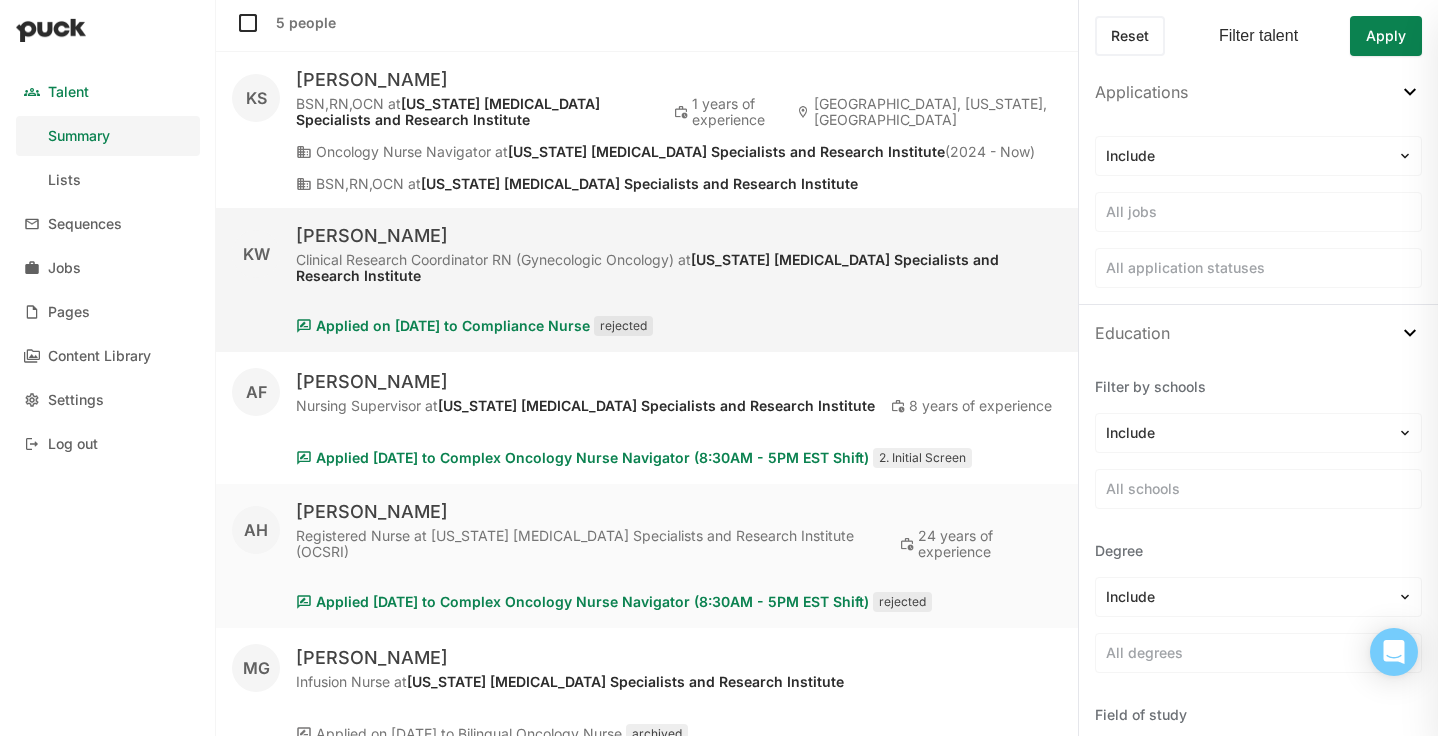 scroll, scrollTop: 0, scrollLeft: 0, axis: both 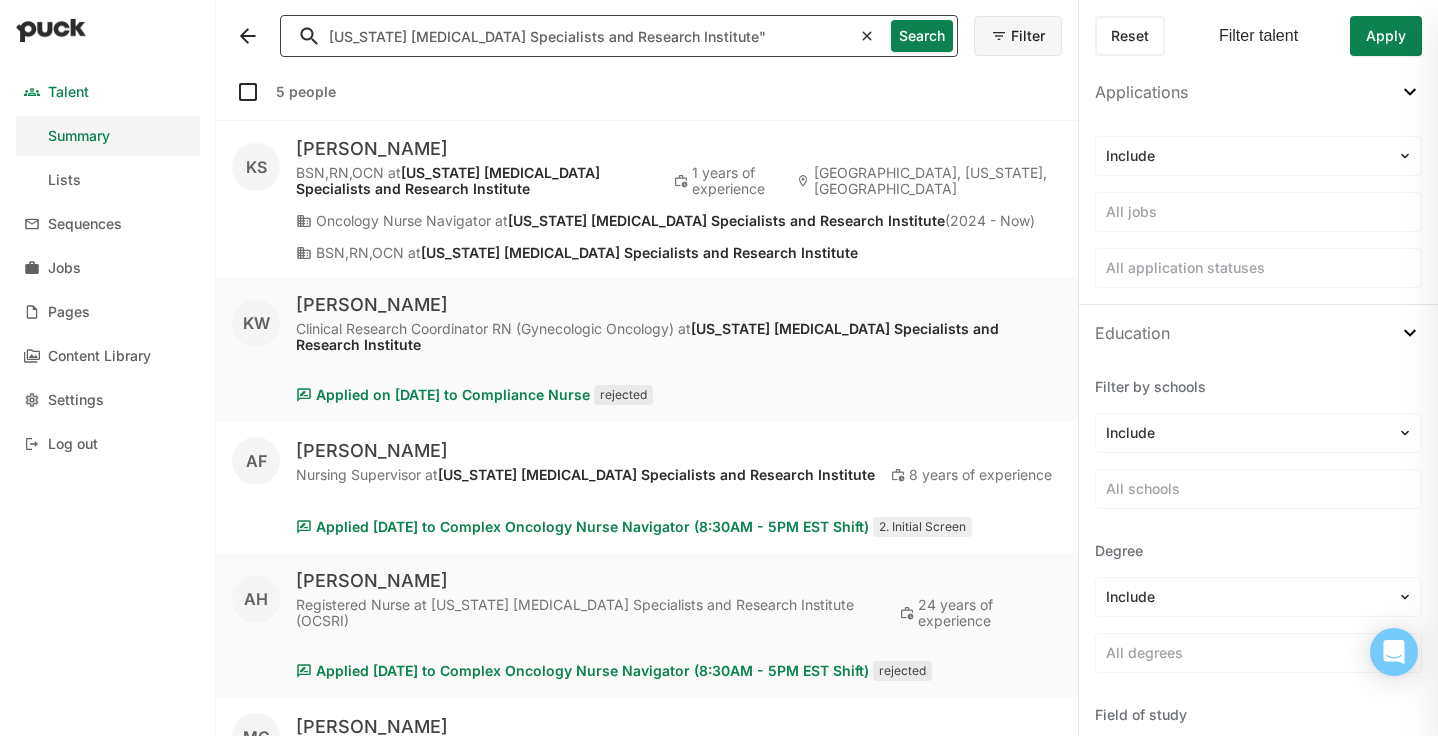 click on "[US_STATE] [MEDICAL_DATA] Specialists and Research Institute"" at bounding box center [566, 36] 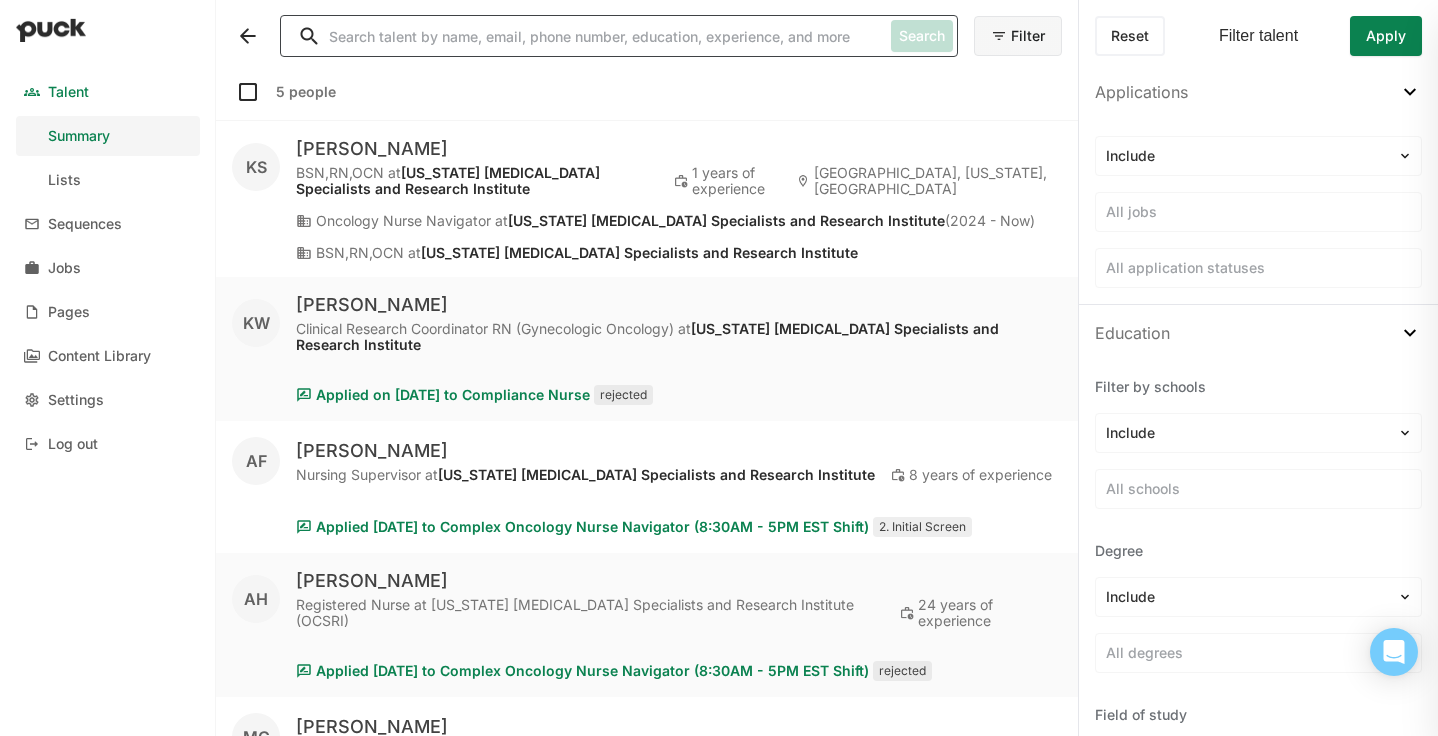 paste on "Hi [PERSON_NAME],  I hope you had a great weekend! You applied with us in the past and we wanted to check-in. As our team has grown, we’ve broadened some of our qualifications for our nurse navigators. If you are still open to opportunities, we’d love to revisit with you. Would you like to set up a time to talk?  Hear from one of our Nurse Team Leads on what it’s like to work here: [URL][DOMAIN_NAME] ( [URL][DOMAIN_NAME] )  Kind regards,  MK" 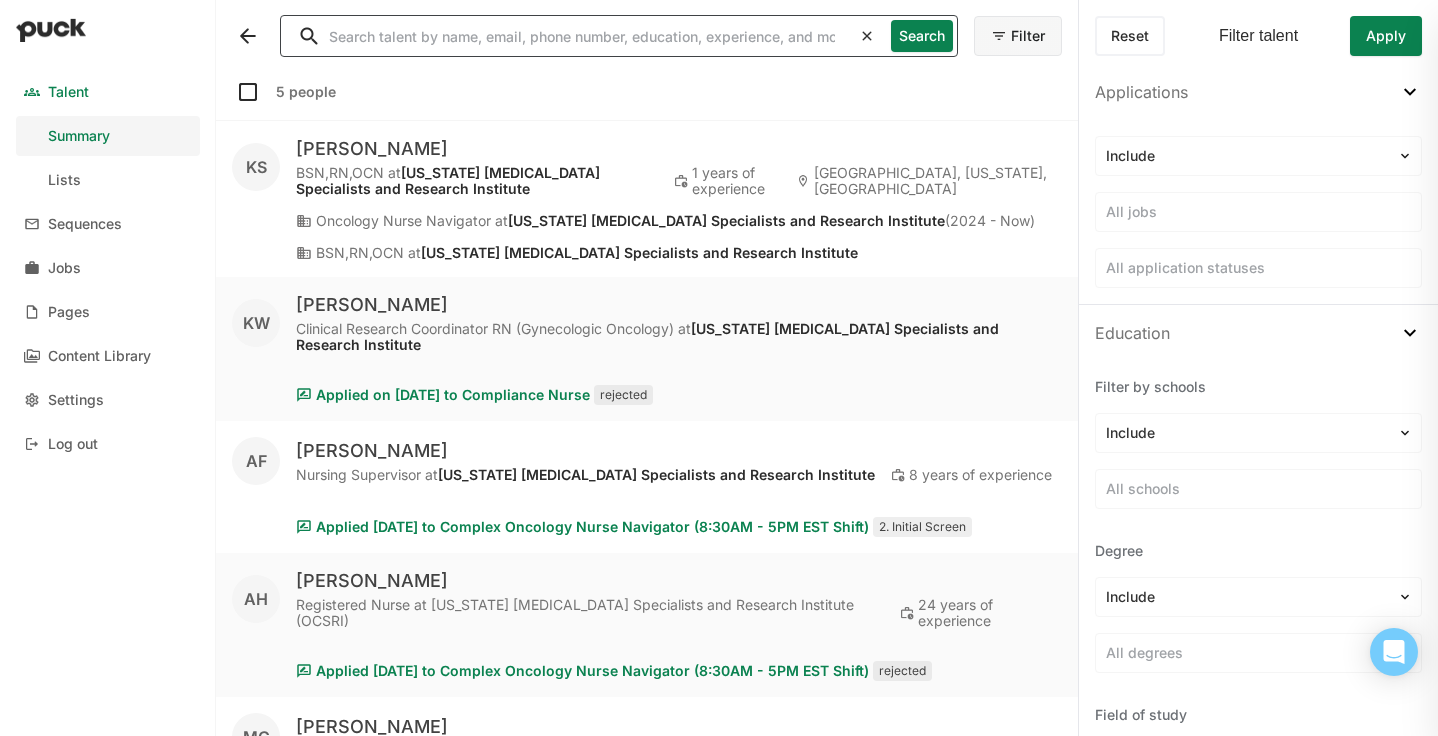 scroll, scrollTop: 0, scrollLeft: 0, axis: both 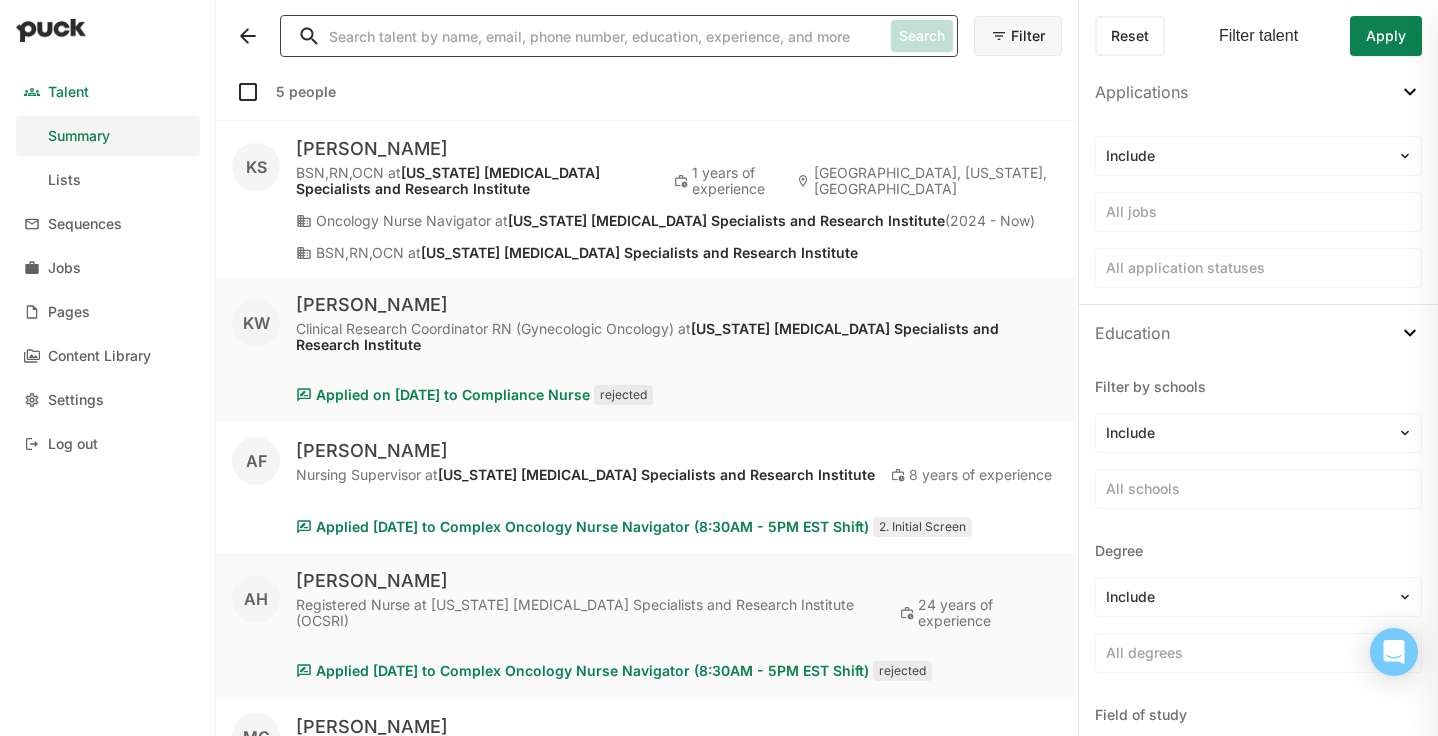 type 